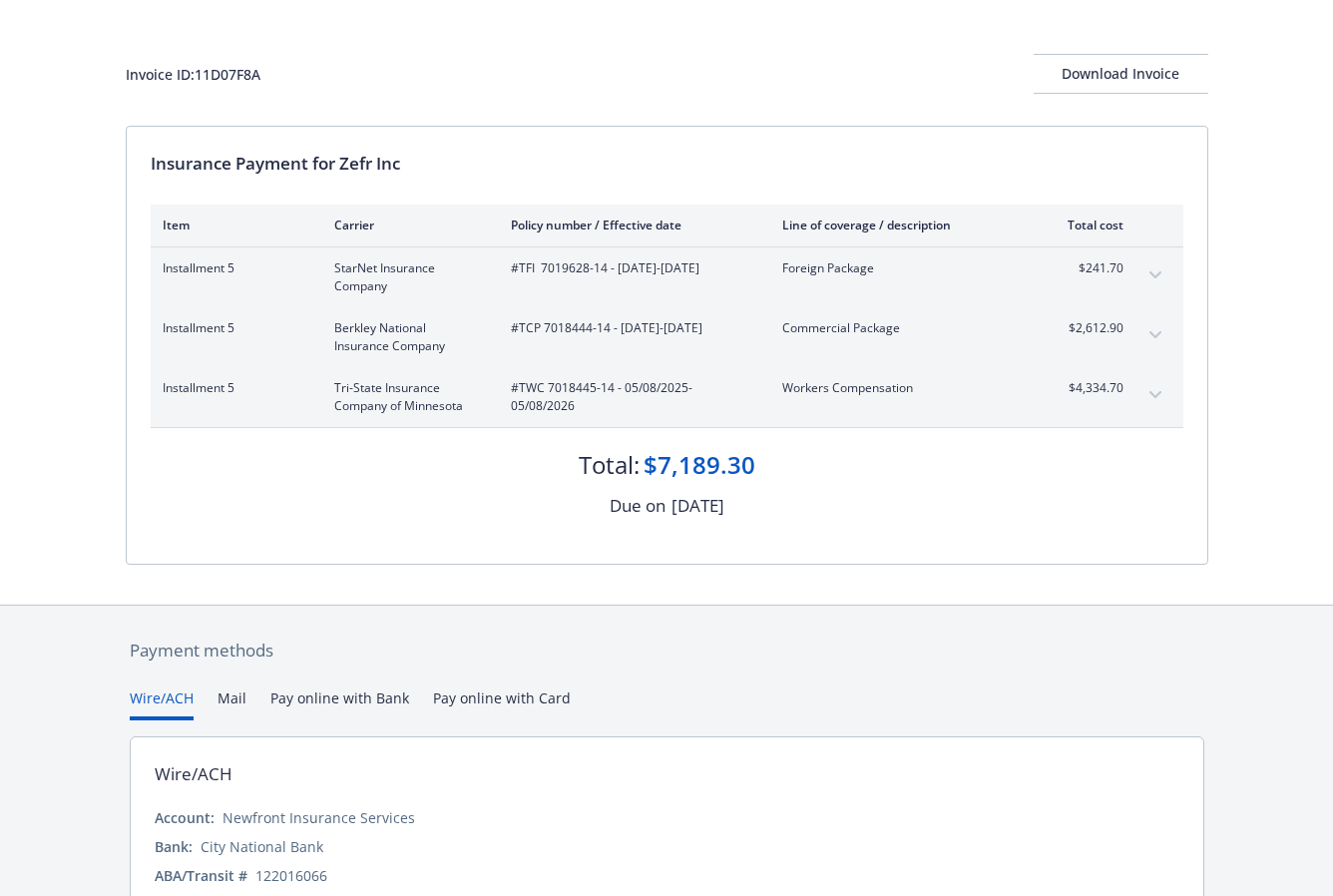 scroll, scrollTop: 0, scrollLeft: 0, axis: both 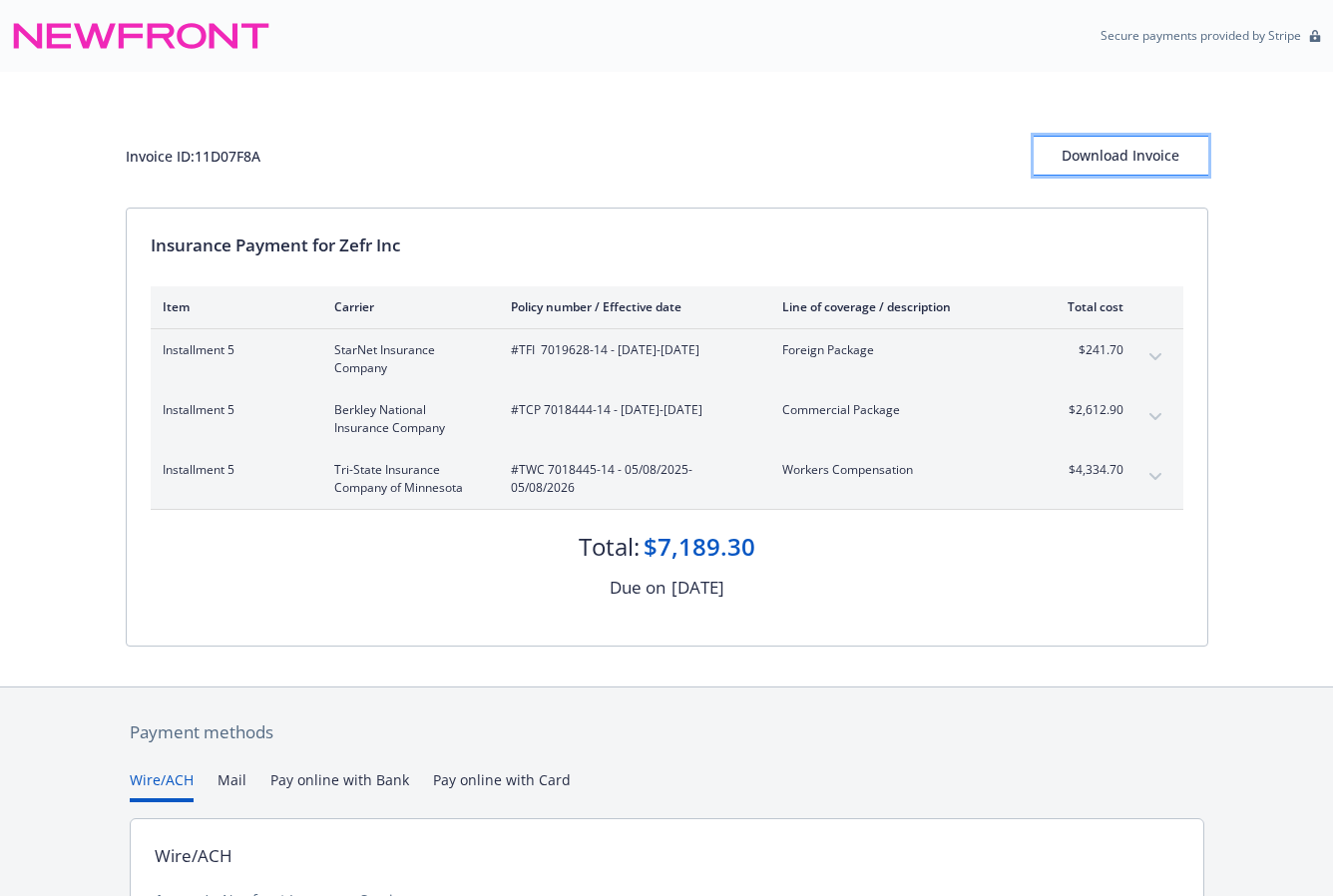 click on "Download Invoice" at bounding box center [1120, 156] 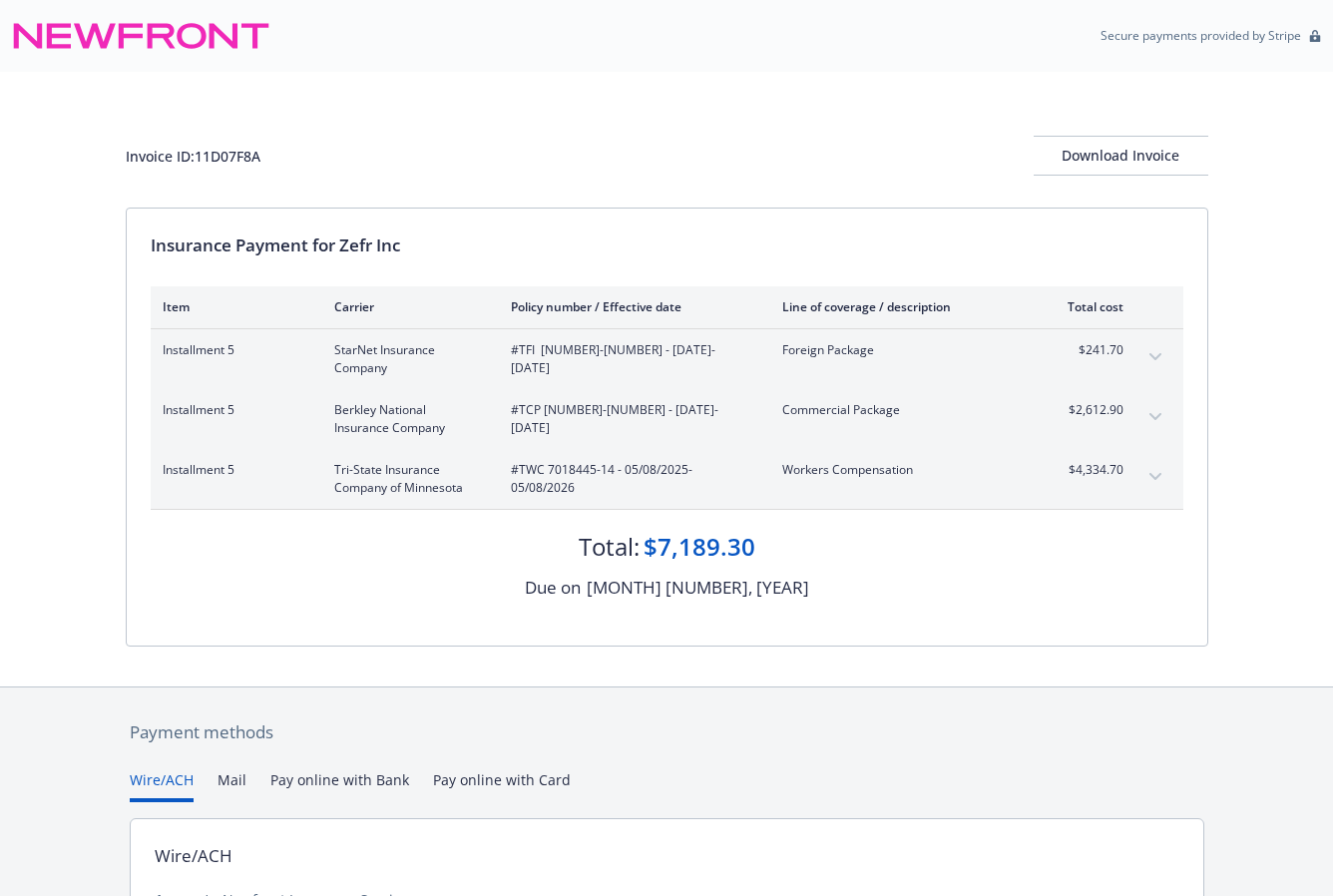 scroll, scrollTop: 0, scrollLeft: 0, axis: both 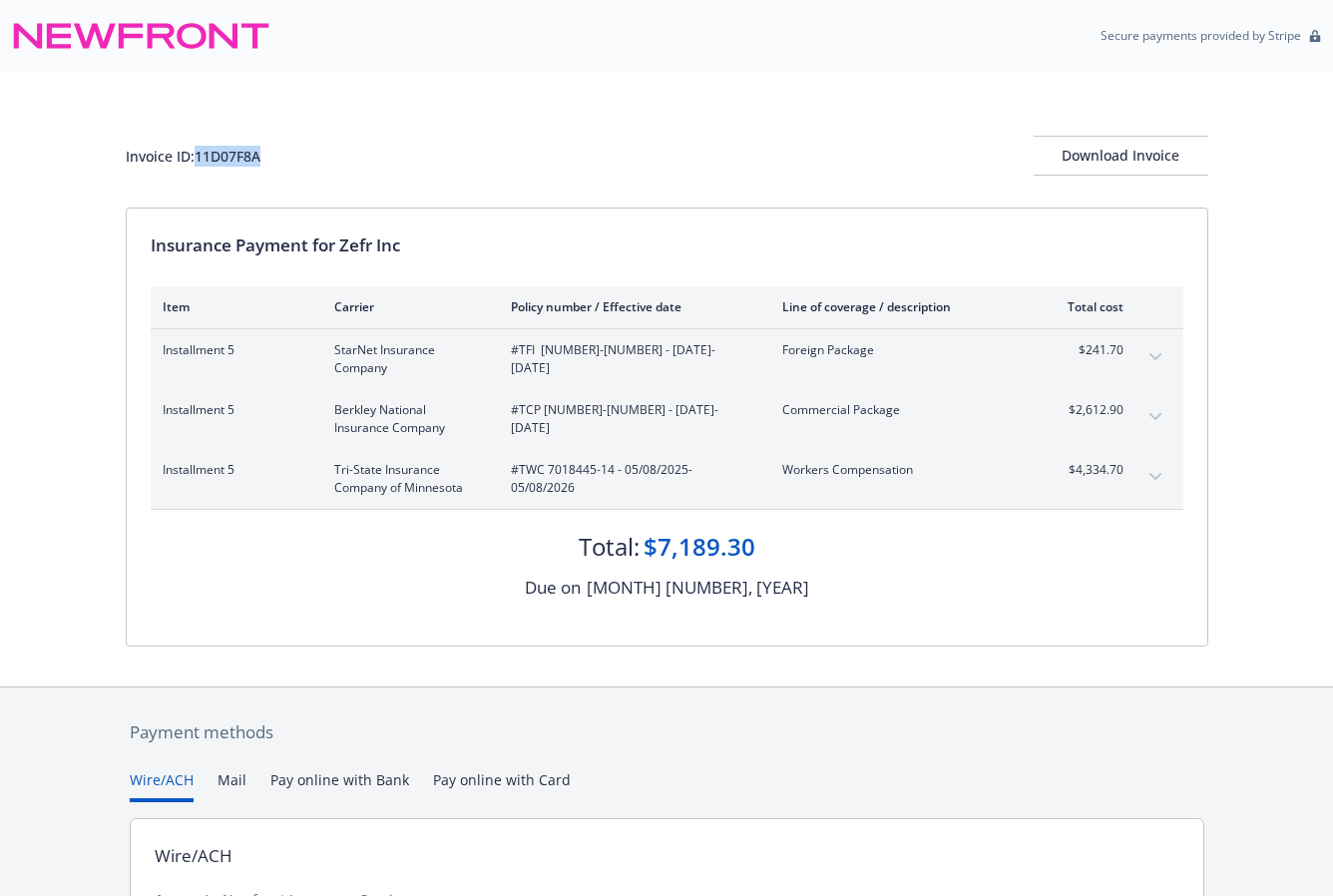 click on "Invoice ID:  11D07F8A" at bounding box center (193, 156) 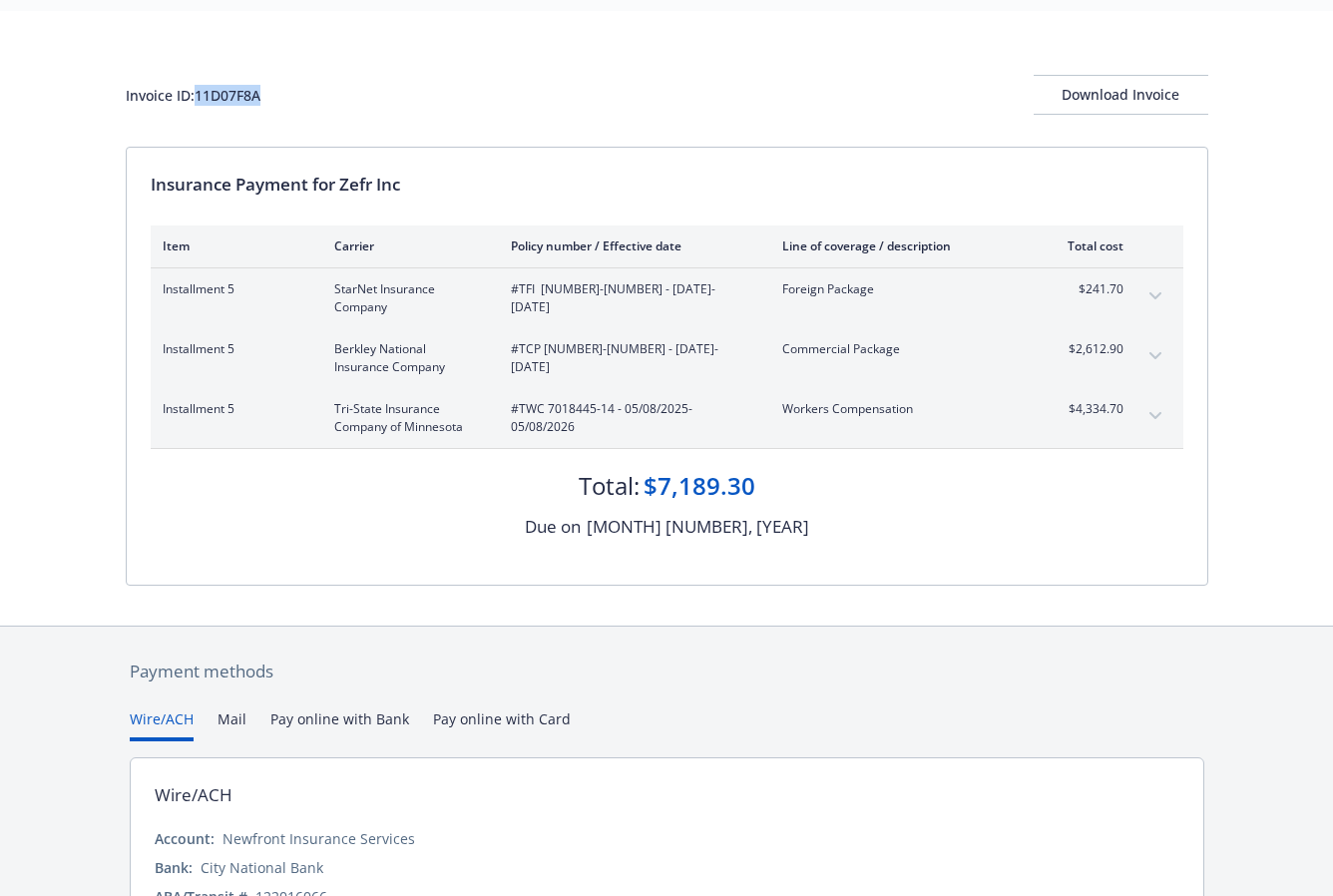 scroll, scrollTop: 63, scrollLeft: 0, axis: vertical 